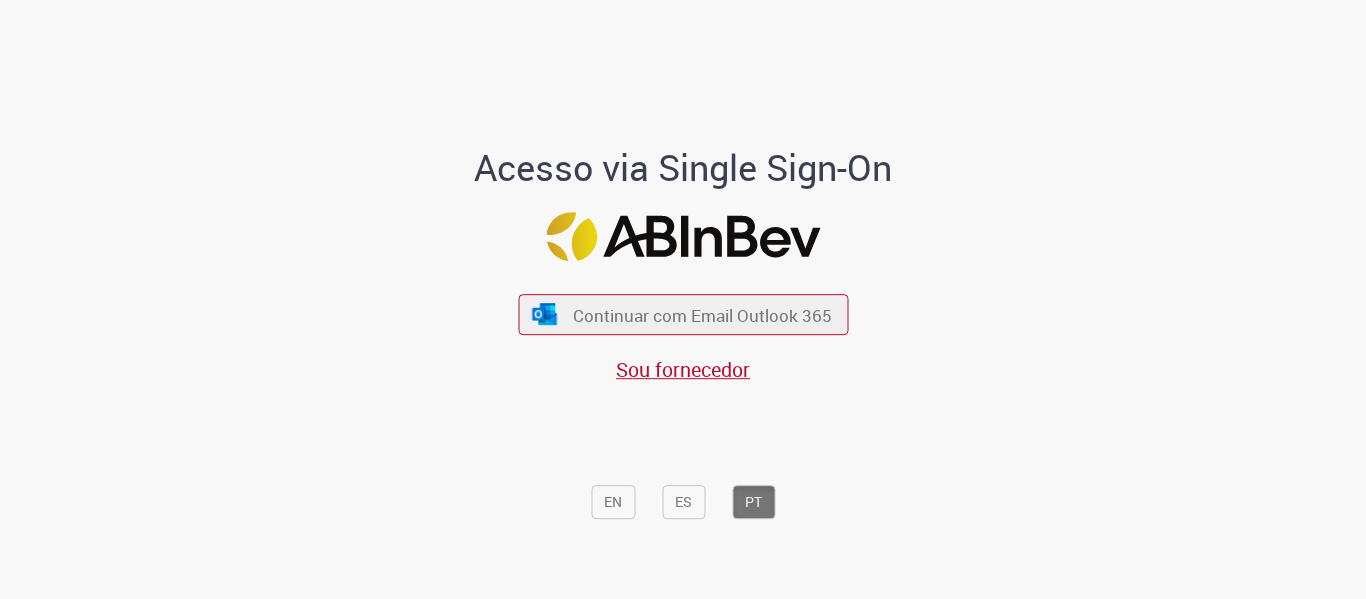 scroll, scrollTop: 0, scrollLeft: 0, axis: both 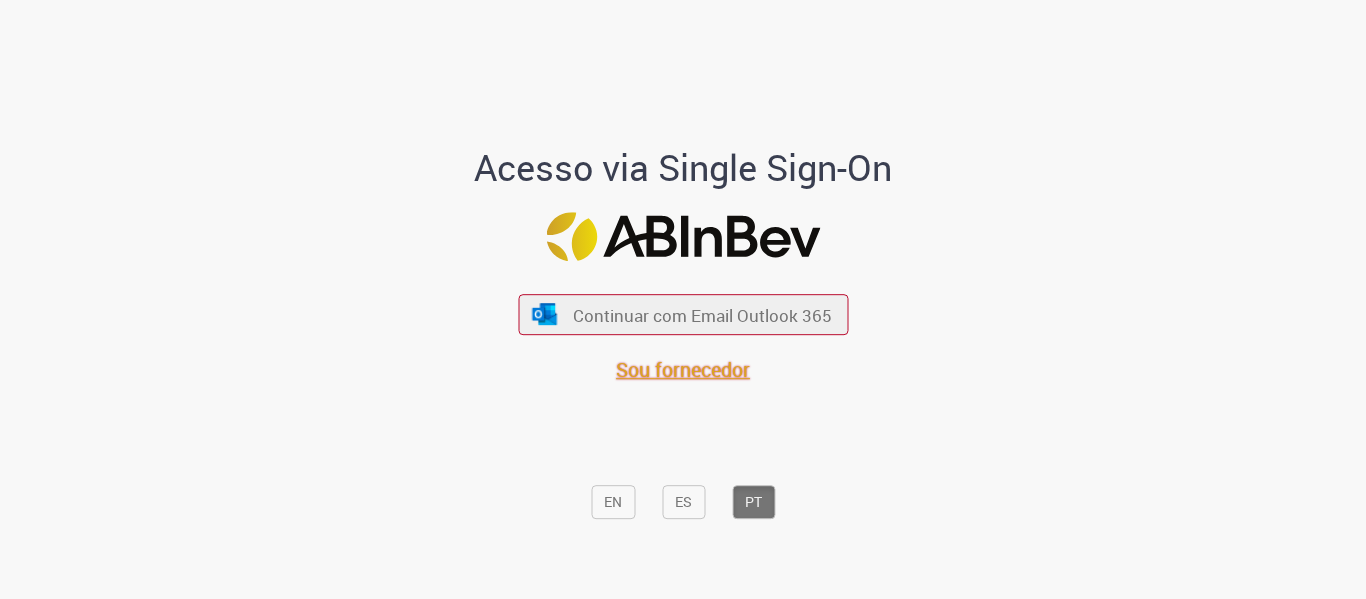 click on "Sou fornecedor" at bounding box center (683, 369) 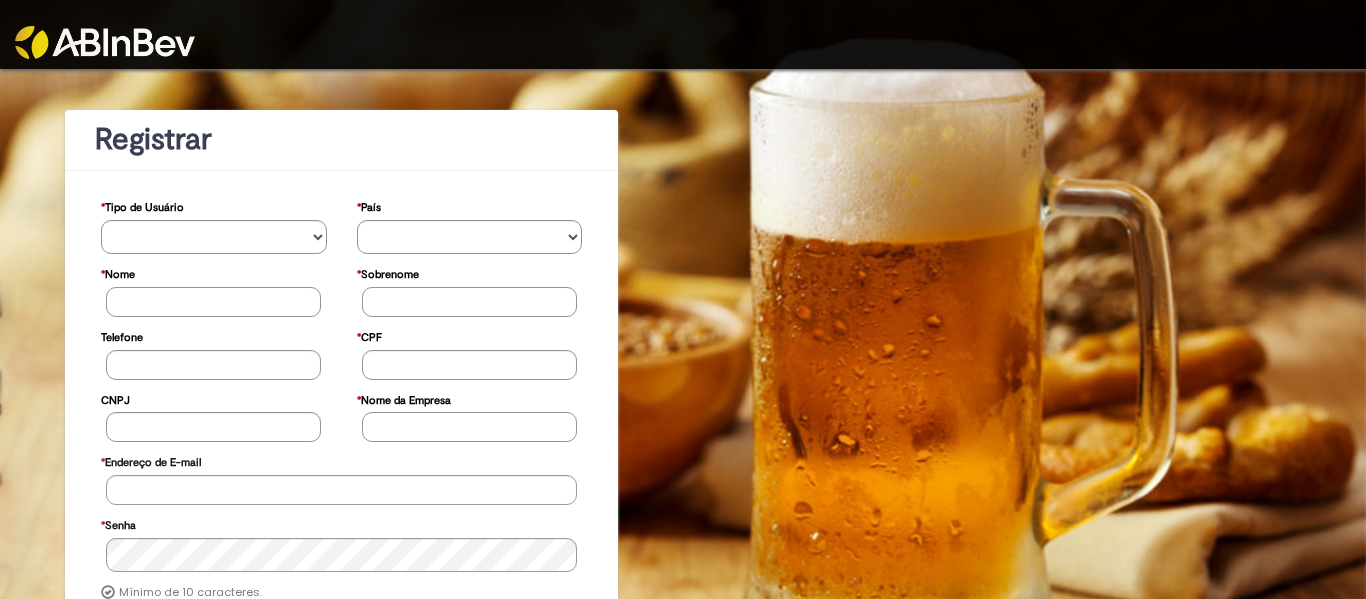 scroll, scrollTop: 0, scrollLeft: 0, axis: both 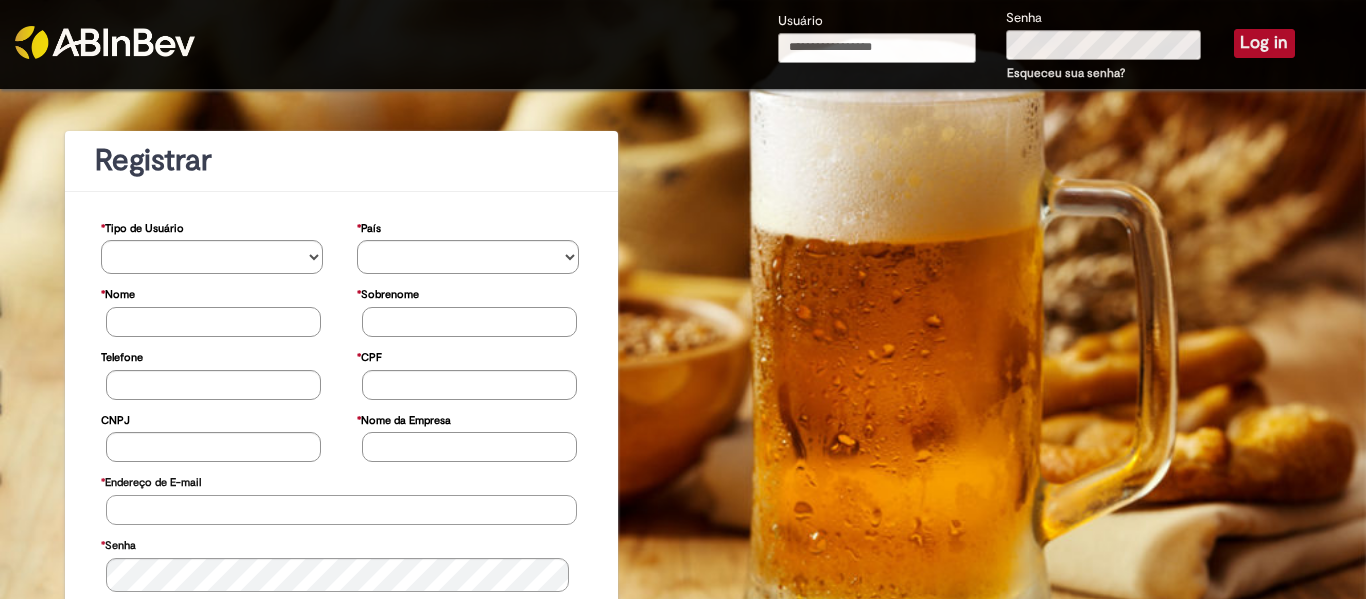type on "**********" 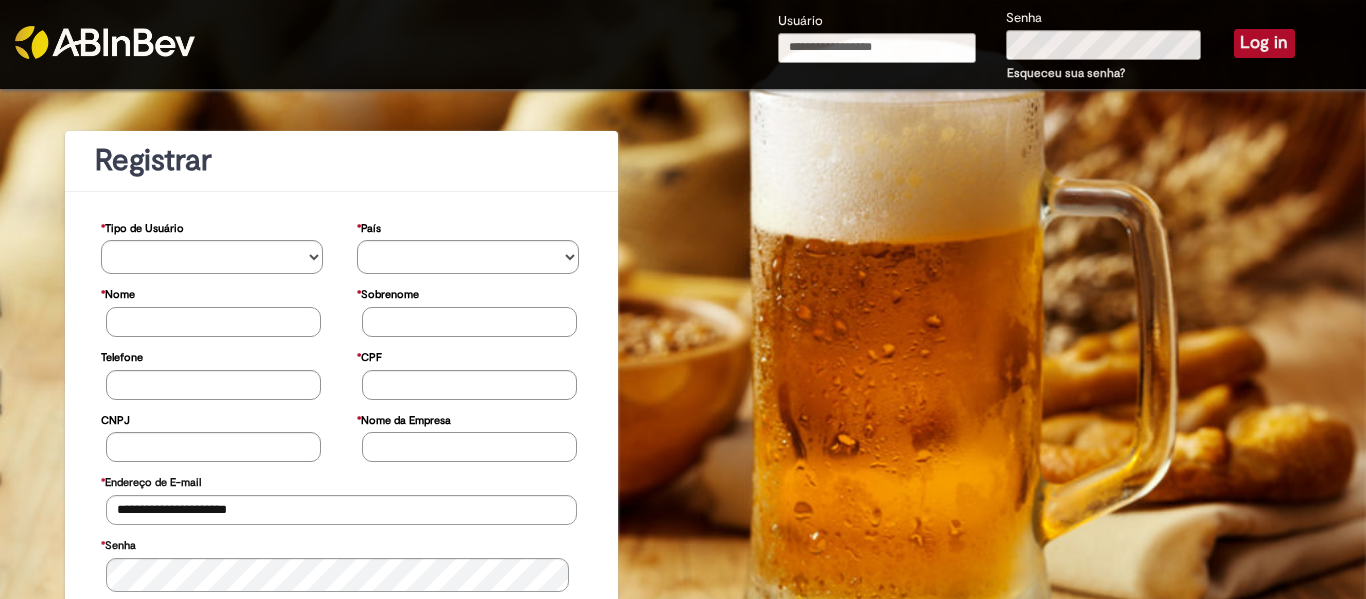 type on "**********" 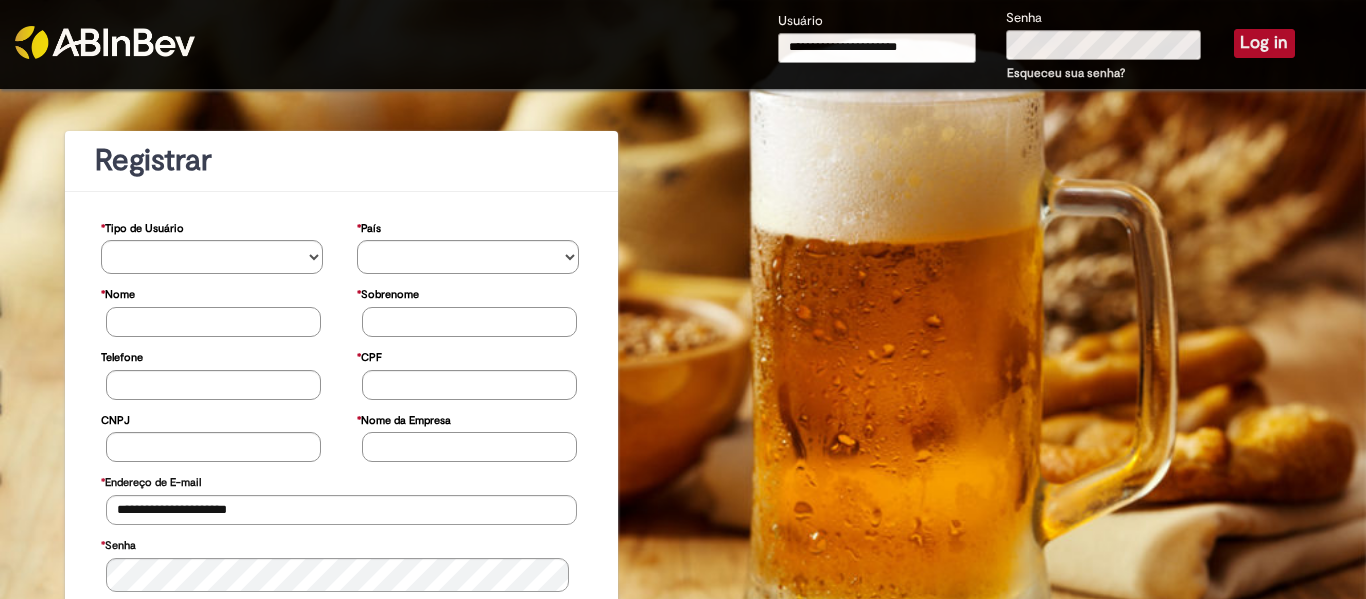 click on "Log in" at bounding box center (1264, 43) 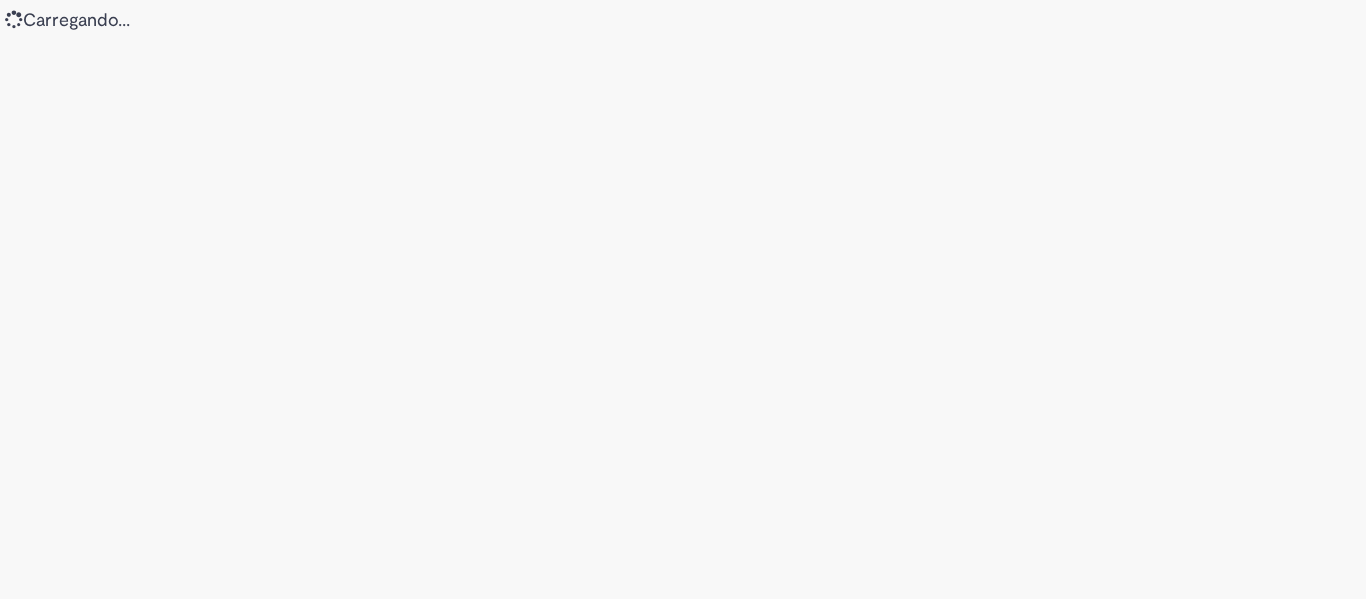 scroll, scrollTop: 0, scrollLeft: 0, axis: both 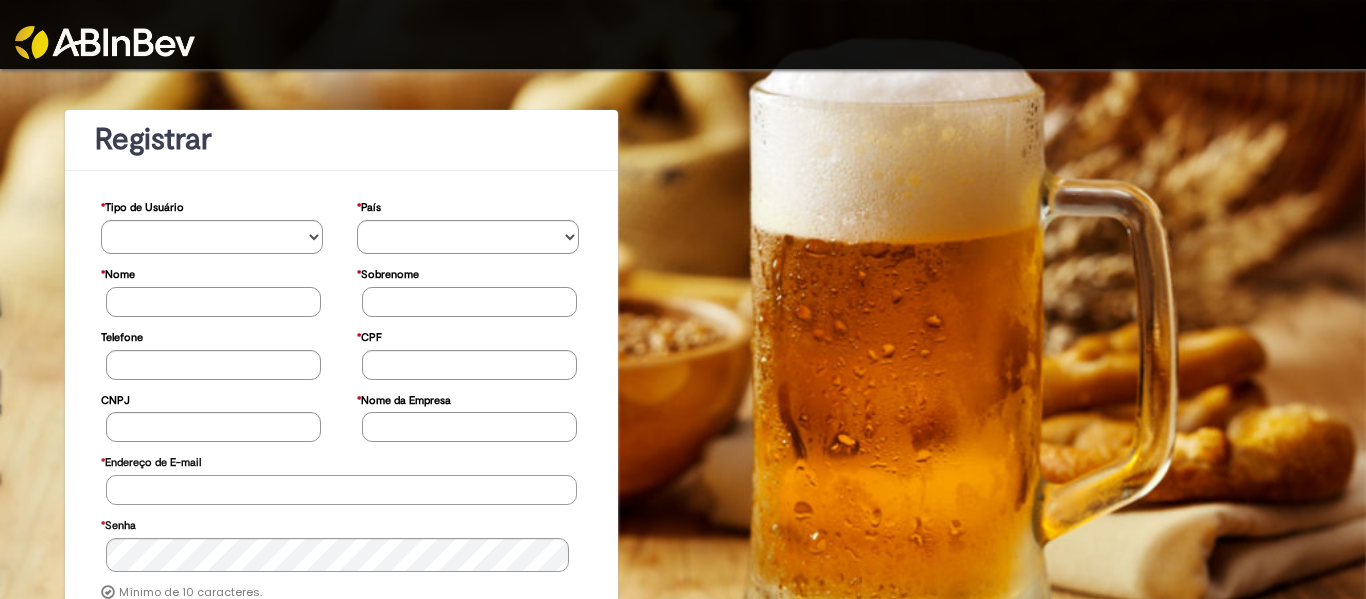 type on "**********" 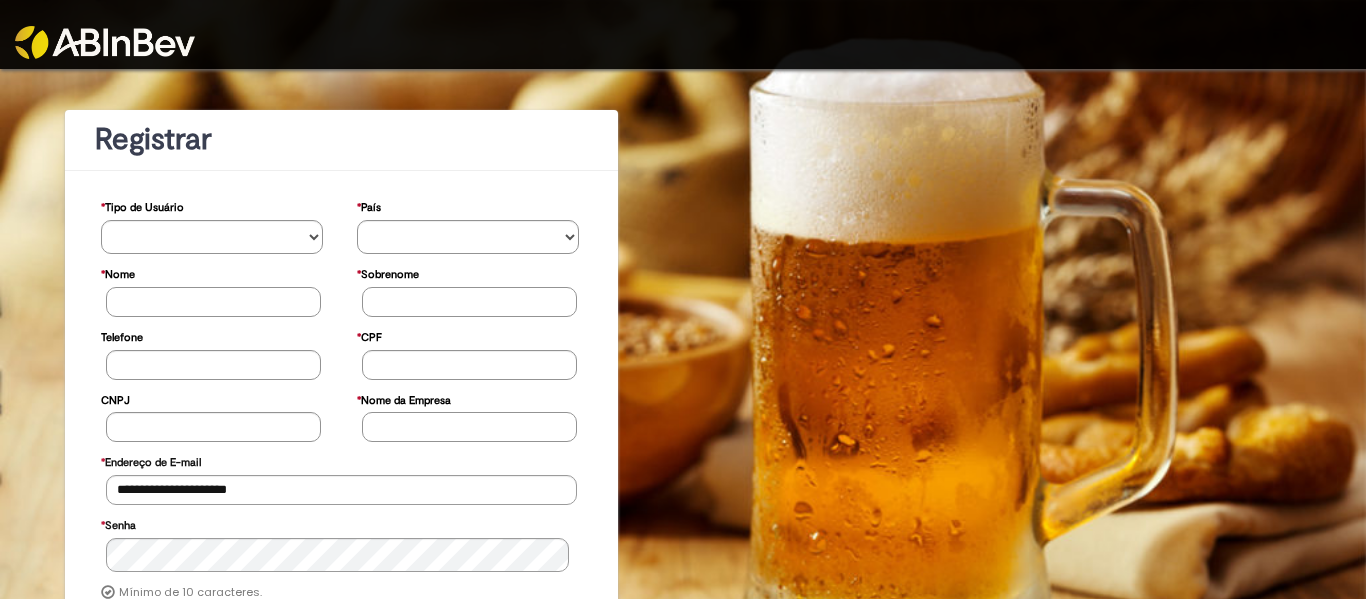click on "**********" at bounding box center [683, 486] 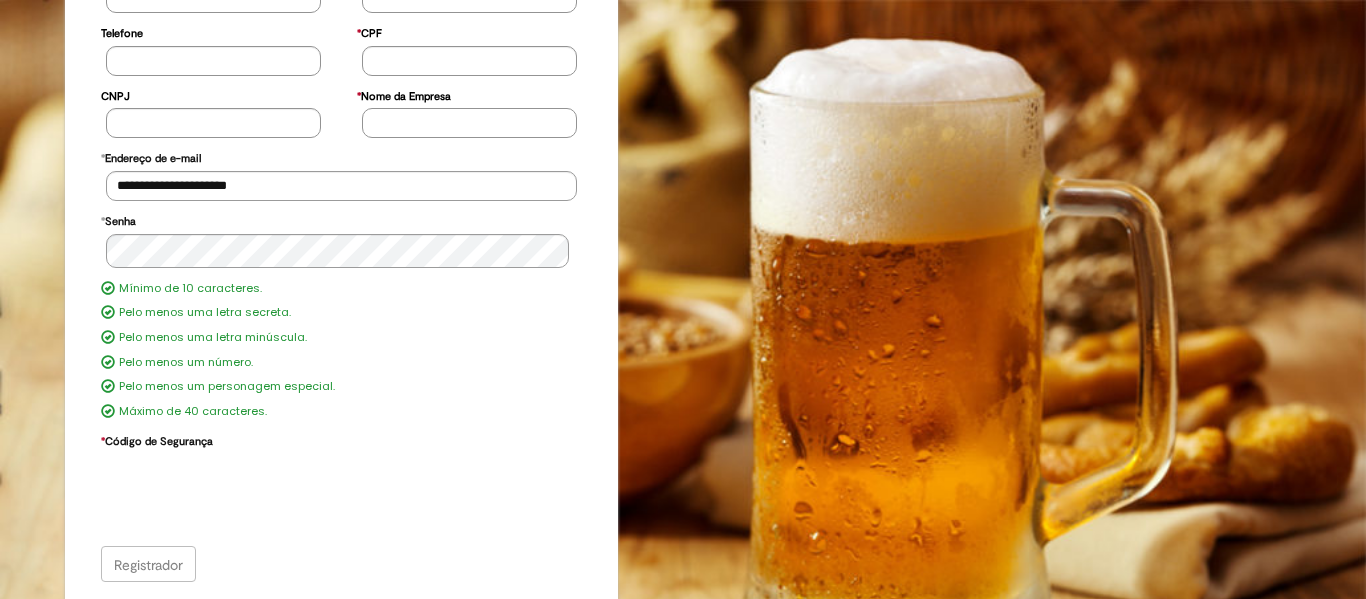scroll, scrollTop: 307, scrollLeft: 0, axis: vertical 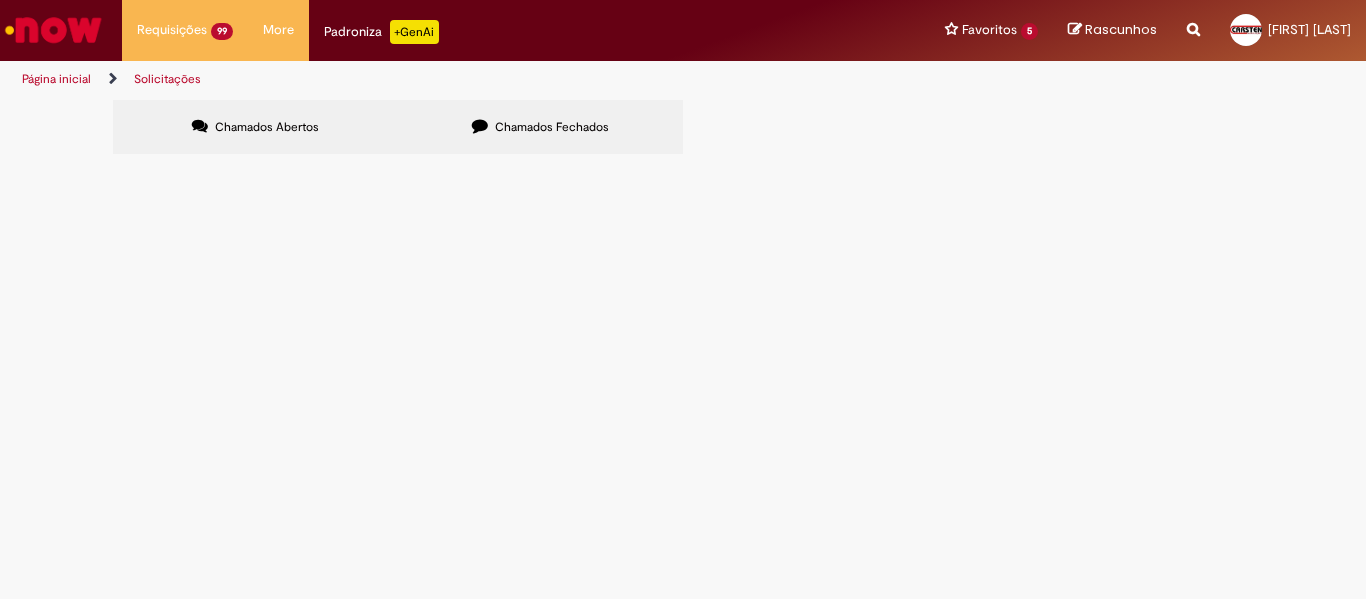 click at bounding box center (0, 0) 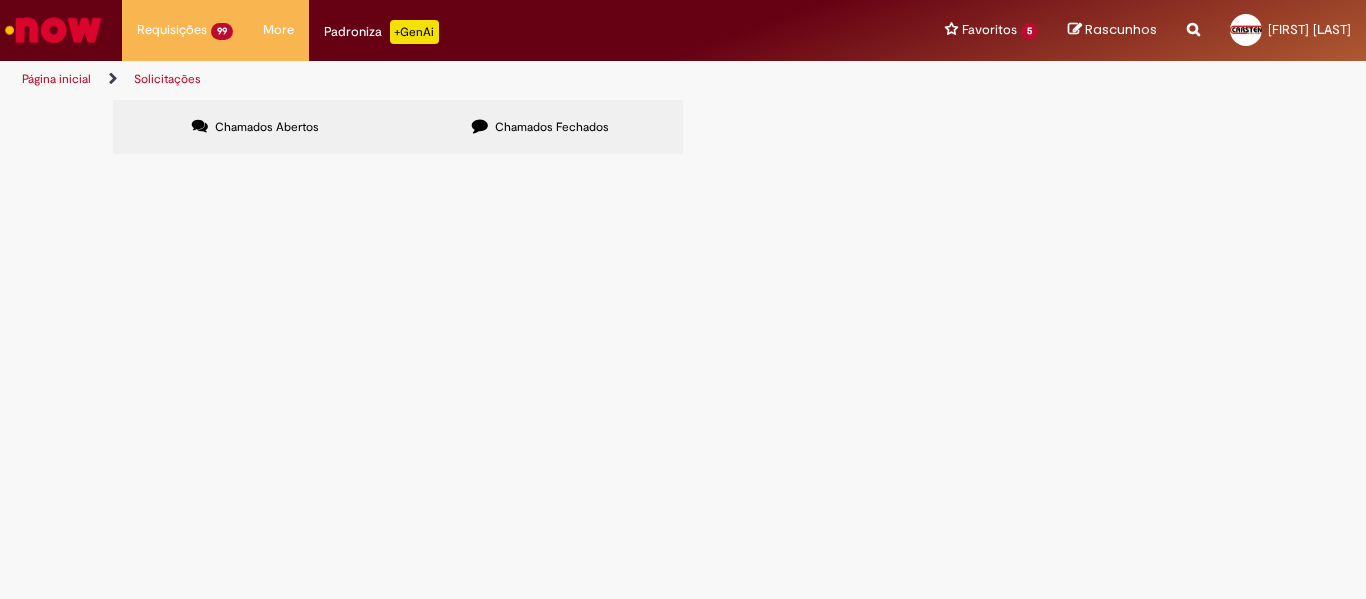 click on "R13110041" at bounding box center (0, 0) 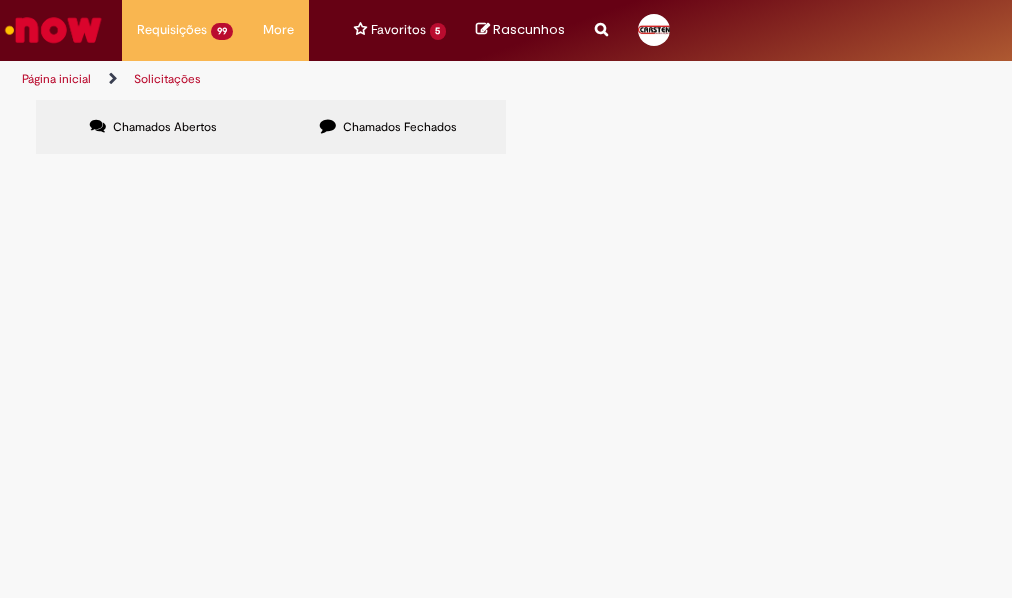 click at bounding box center [0, 0] 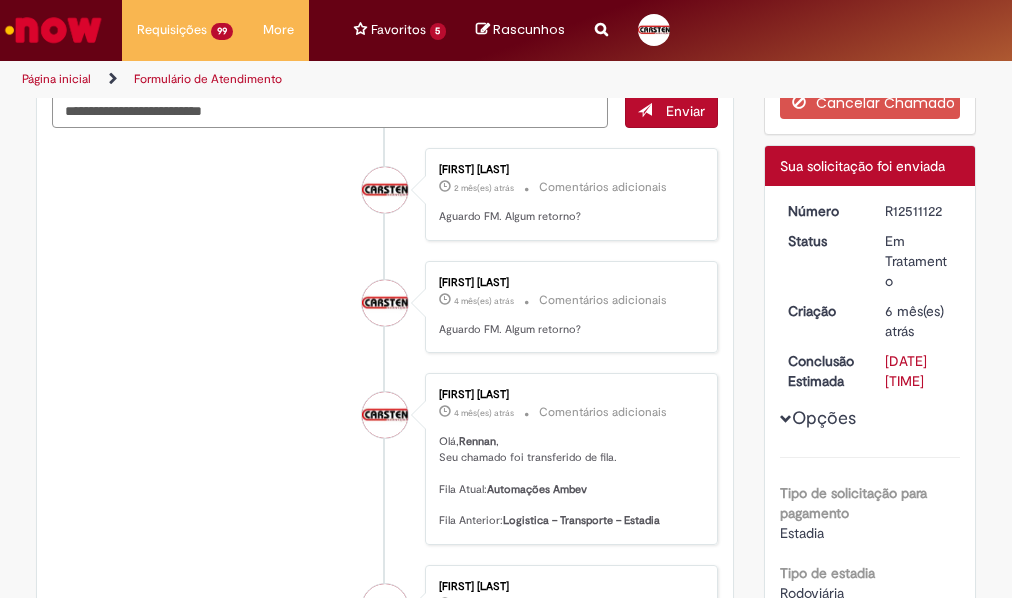 scroll, scrollTop: 0, scrollLeft: 0, axis: both 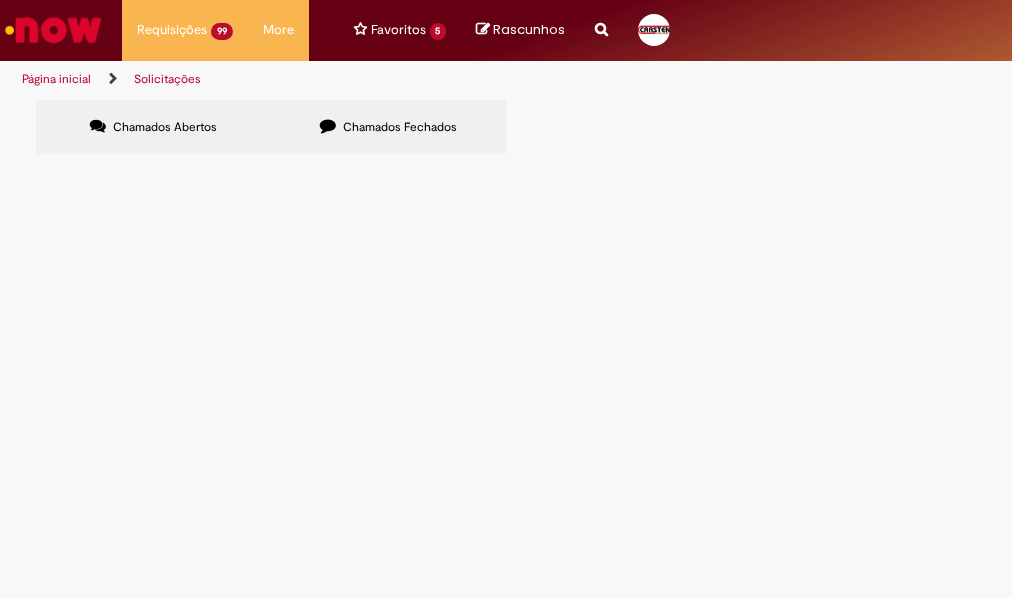click at bounding box center [0, 0] 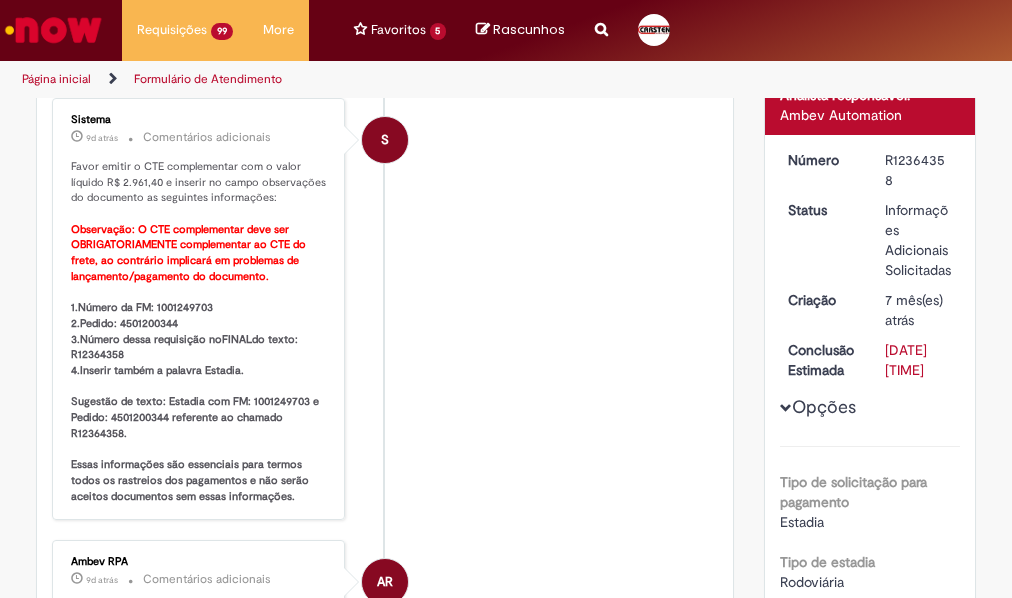 scroll, scrollTop: 0, scrollLeft: 0, axis: both 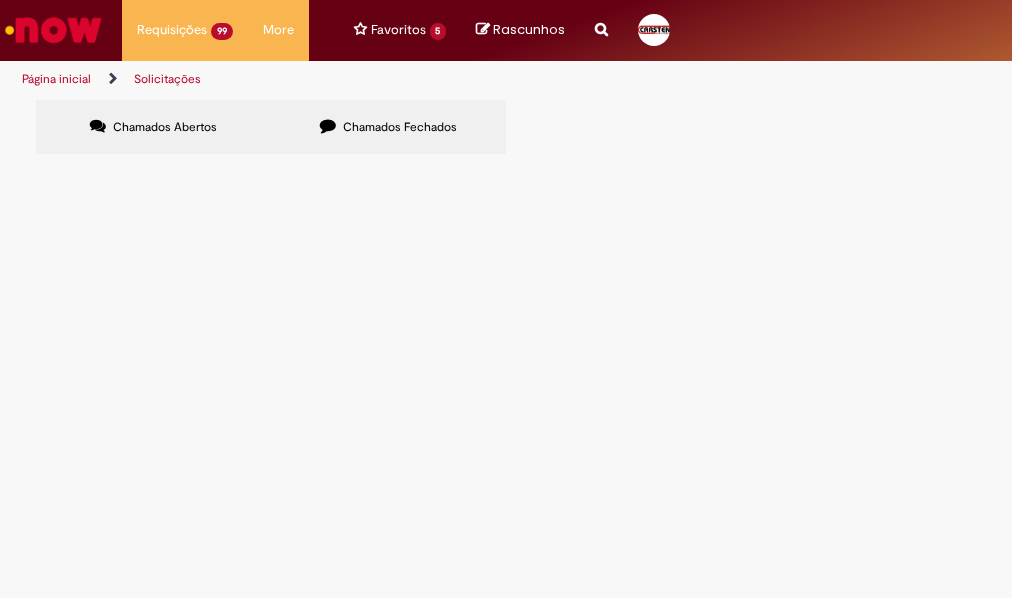 click at bounding box center (0, 0) 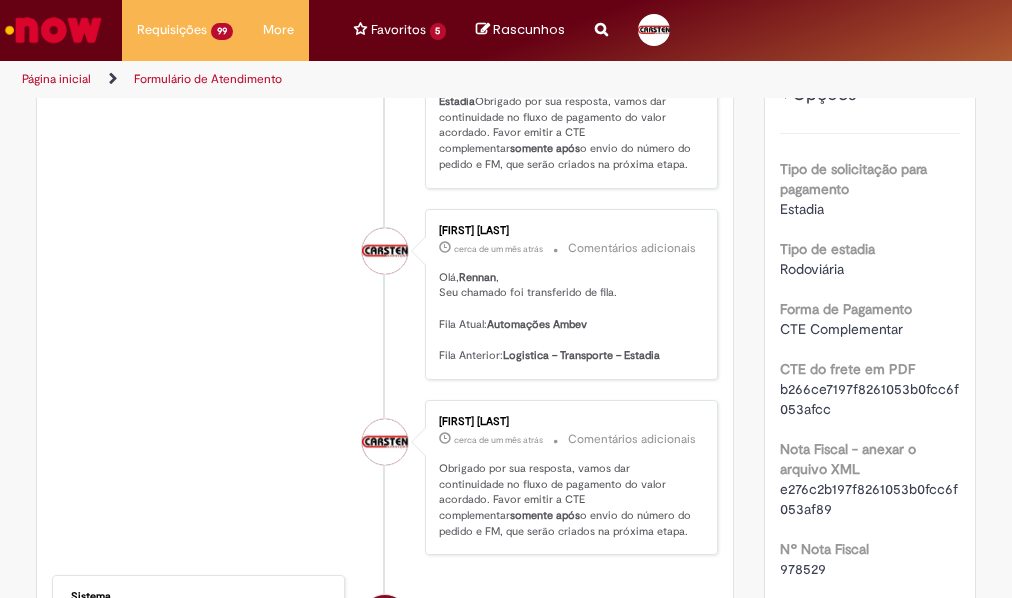 scroll, scrollTop: 215, scrollLeft: 0, axis: vertical 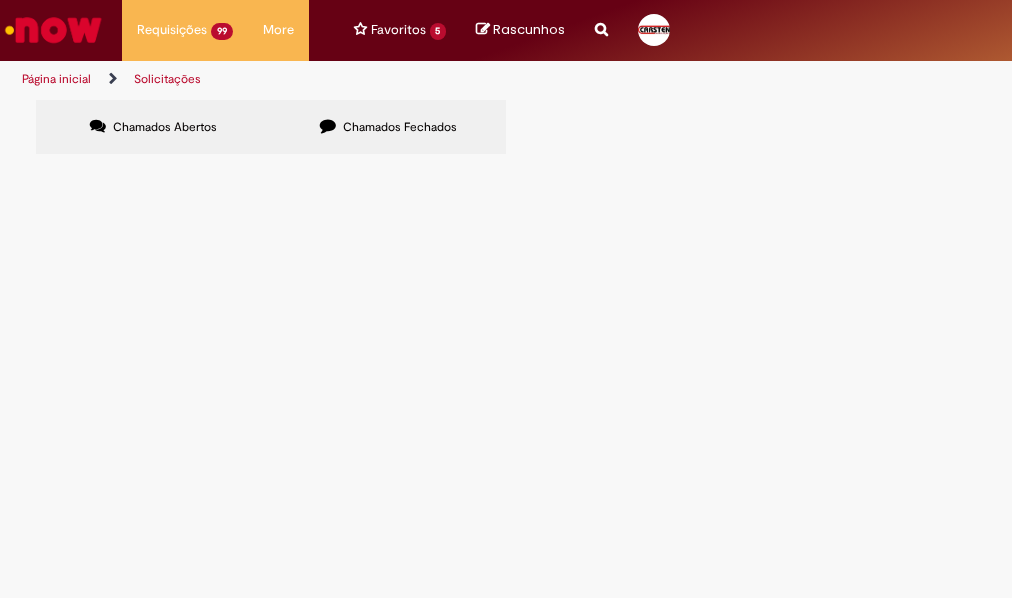 click at bounding box center (0, 0) 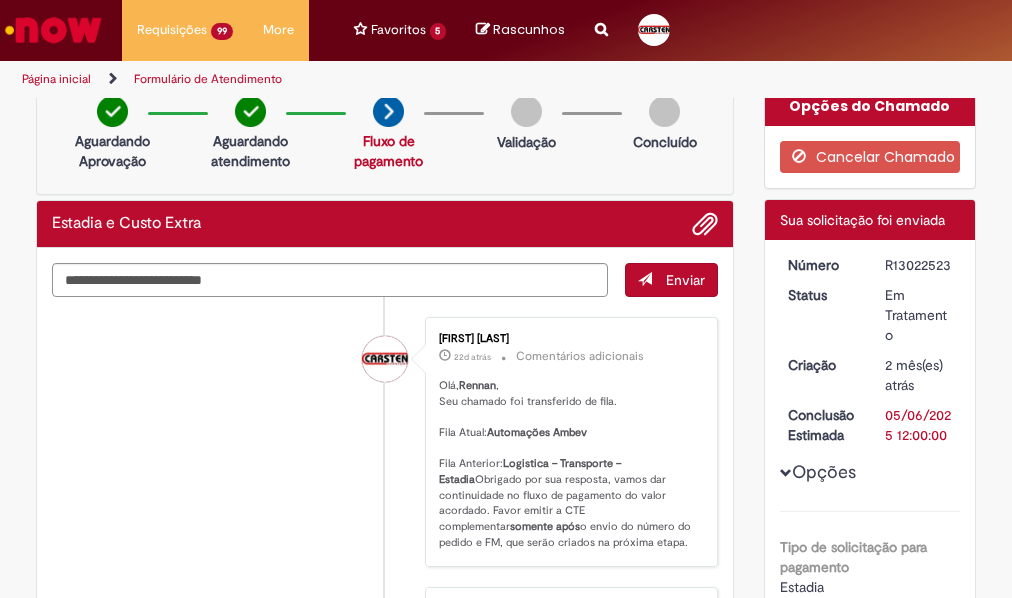 scroll, scrollTop: 0, scrollLeft: 0, axis: both 